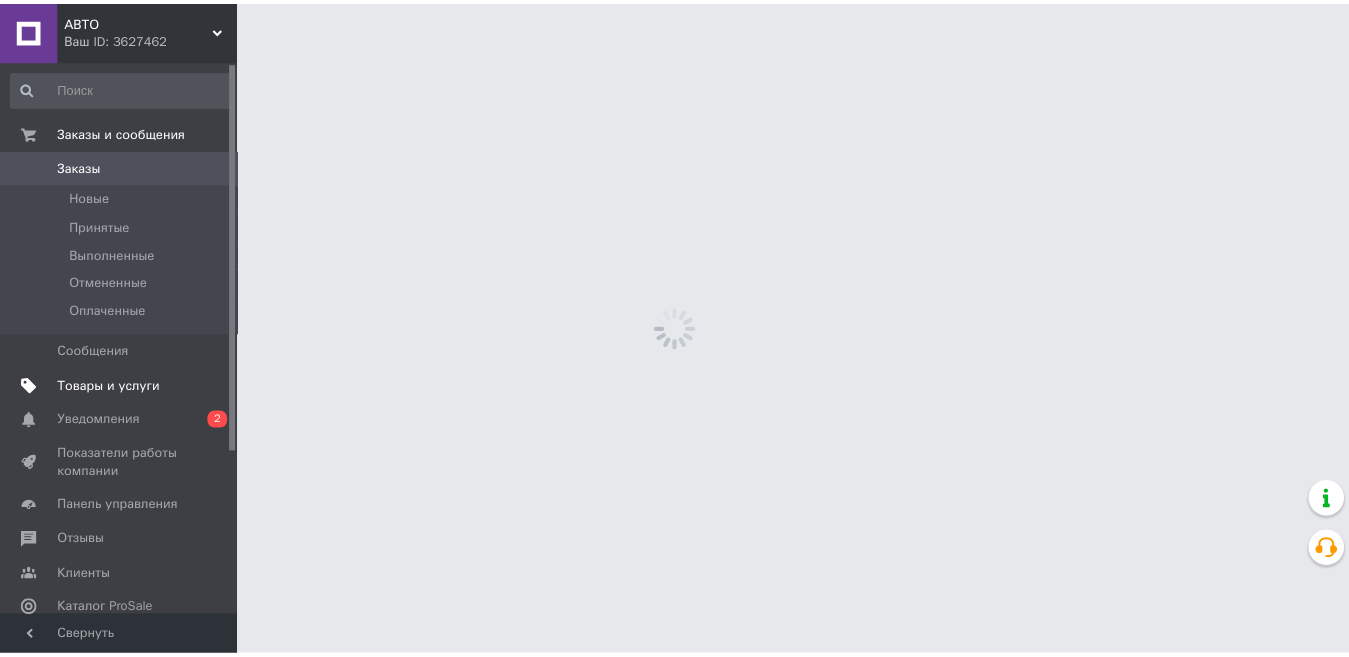scroll, scrollTop: 0, scrollLeft: 0, axis: both 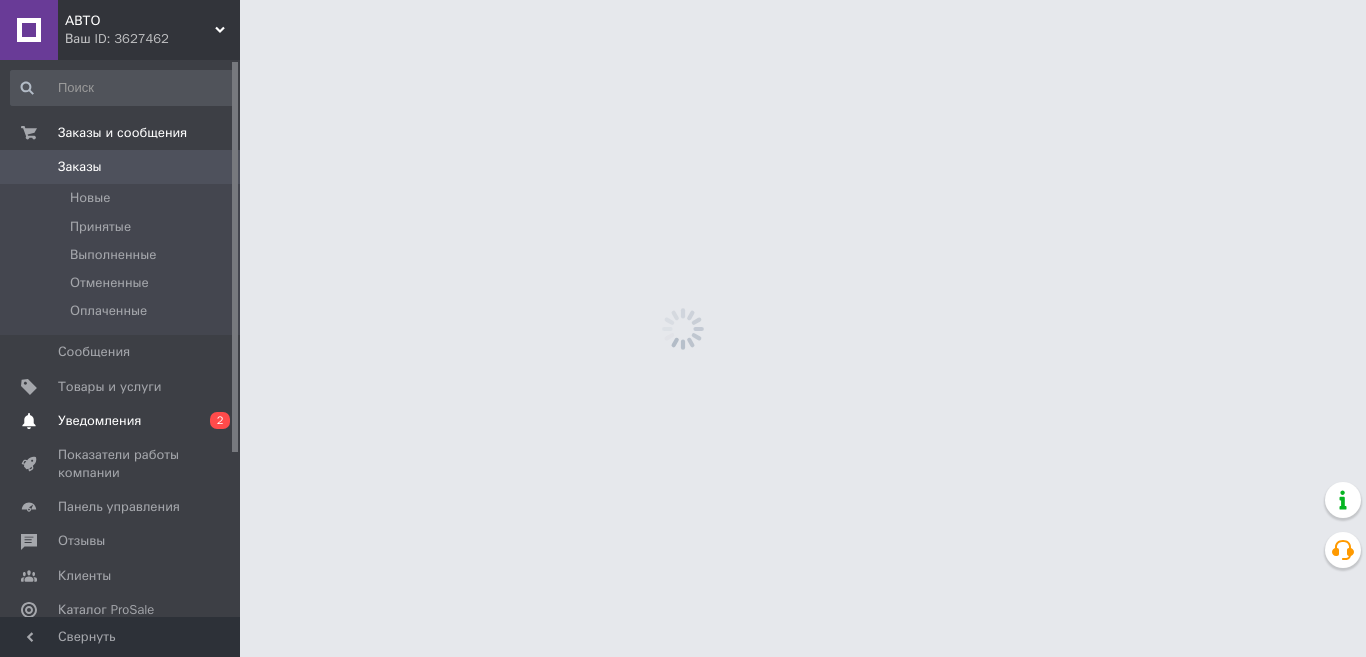 click on "2" at bounding box center [220, 420] 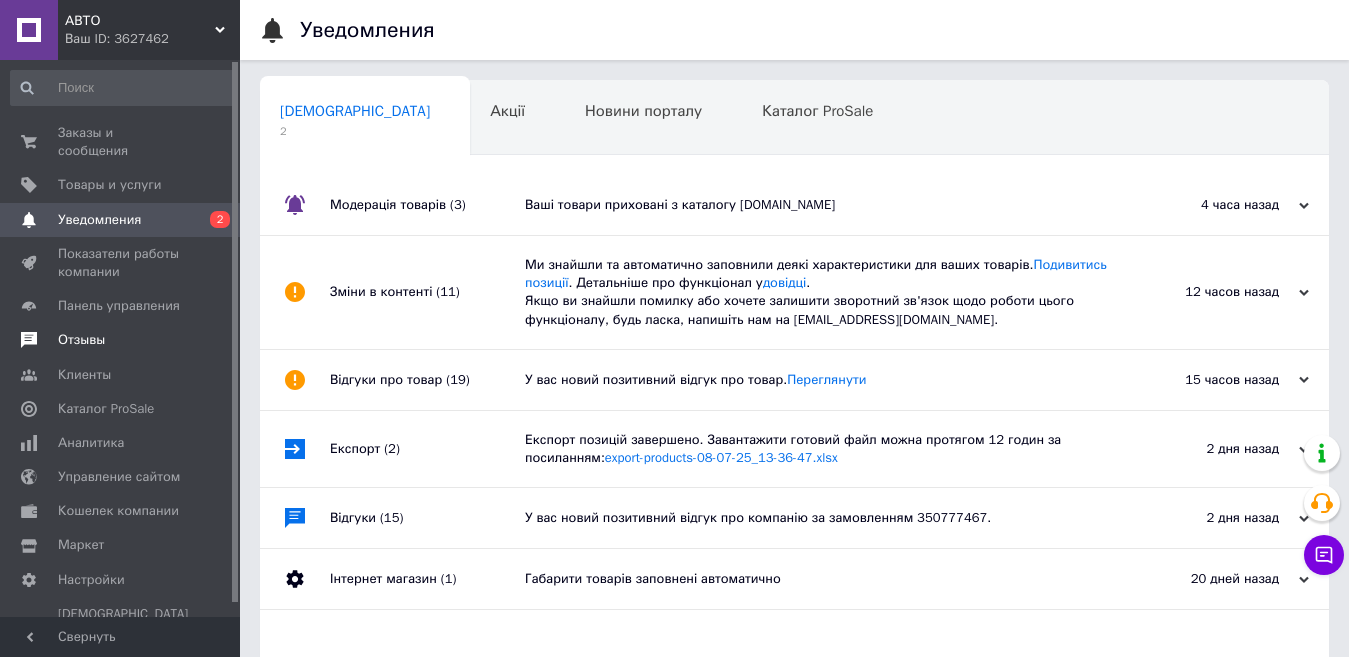 click on "Отзывы" at bounding box center (81, 340) 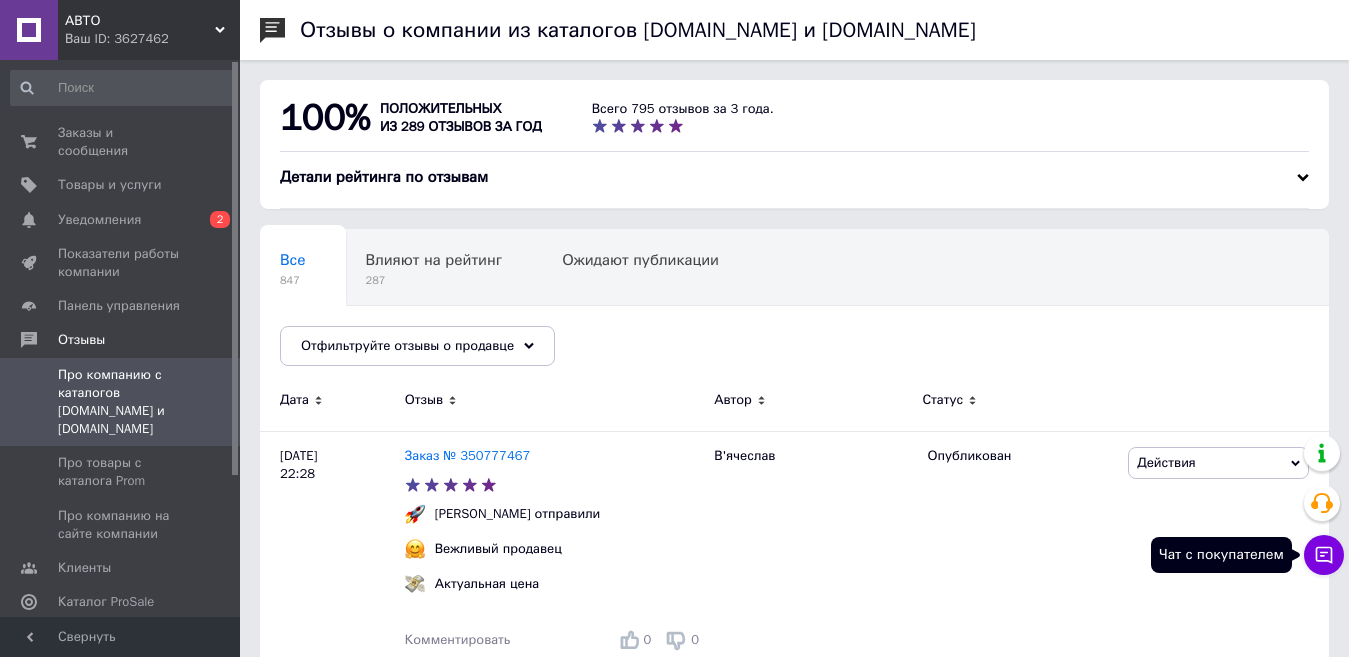 click on "Чат с покупателем" at bounding box center [1324, 555] 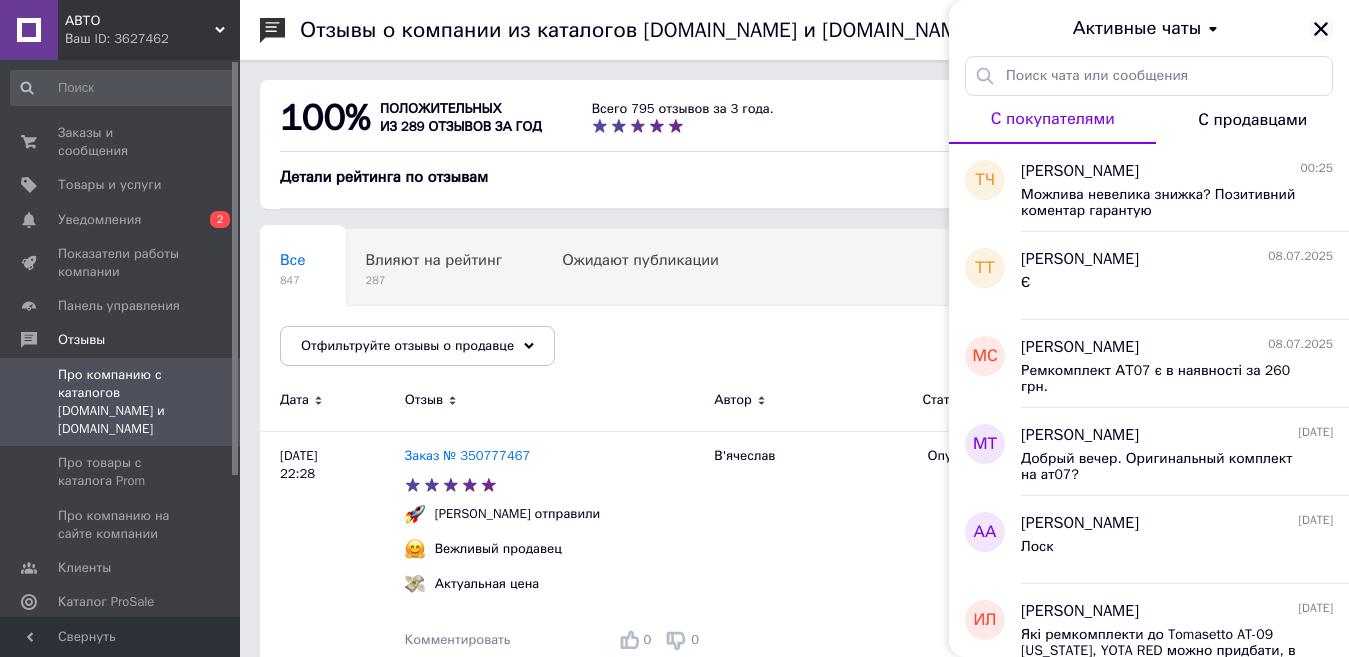 click at bounding box center [1321, 29] 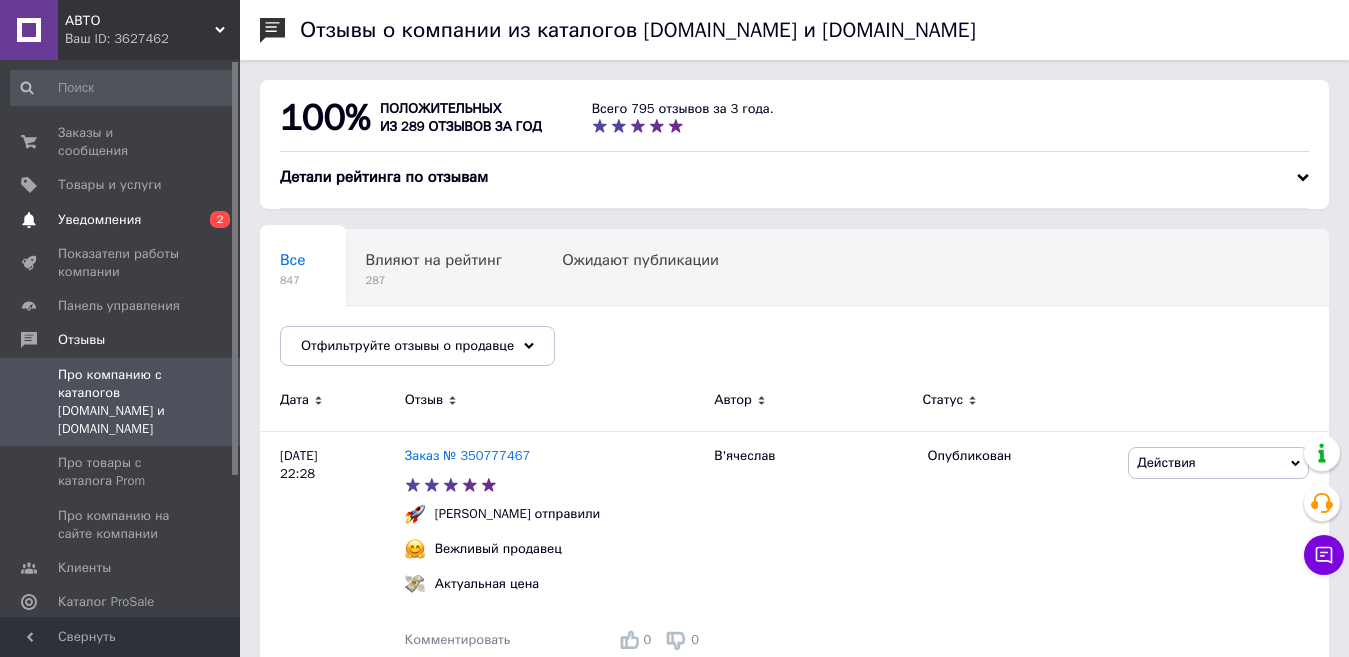 click on "2" at bounding box center (220, 219) 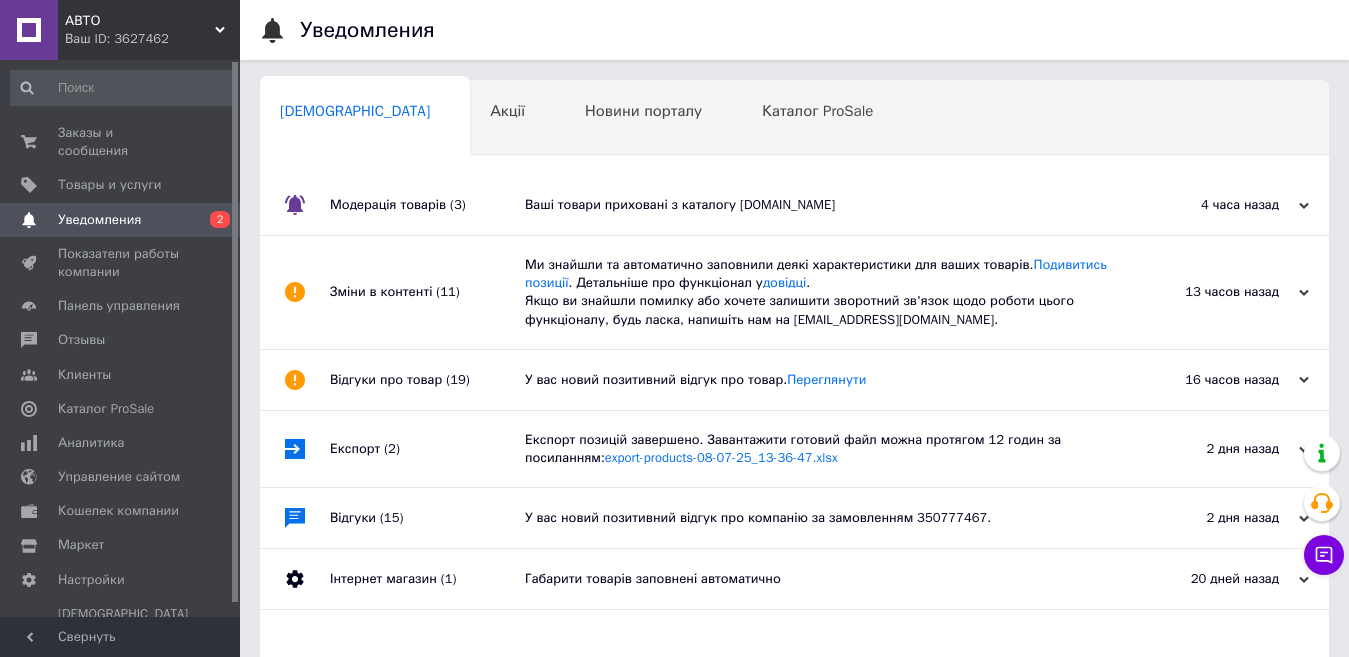 click on "Сповіщення 0 Акції 0 Новини порталу 0 Каталог ProSale 0 Навчання та заходи 0 Ok Отфильтровано...  Сохранить Мы ничего не нашли Возможно, ошибка в слове  или нет соответствий по вашему запросу. Сповіщення 0 Акції 0 Новини порталу 0 Каталог ProSale 0 Навчання та заходи 0 :  Модерація товарів   (3) Ваші товари приховані з каталогу [DOMAIN_NAME] 4 часа назад [DATE] Зміни в контенті   (11) Ми знайшли та автоматично заповнили деякі характеристики для ваших товарів.  Подивитись позиції . Детальніше про функціонал у  довідці . 13 часов назад [DATE] Відгуки про товар   (19) Переглянути 16 часов назад" at bounding box center [794, 432] 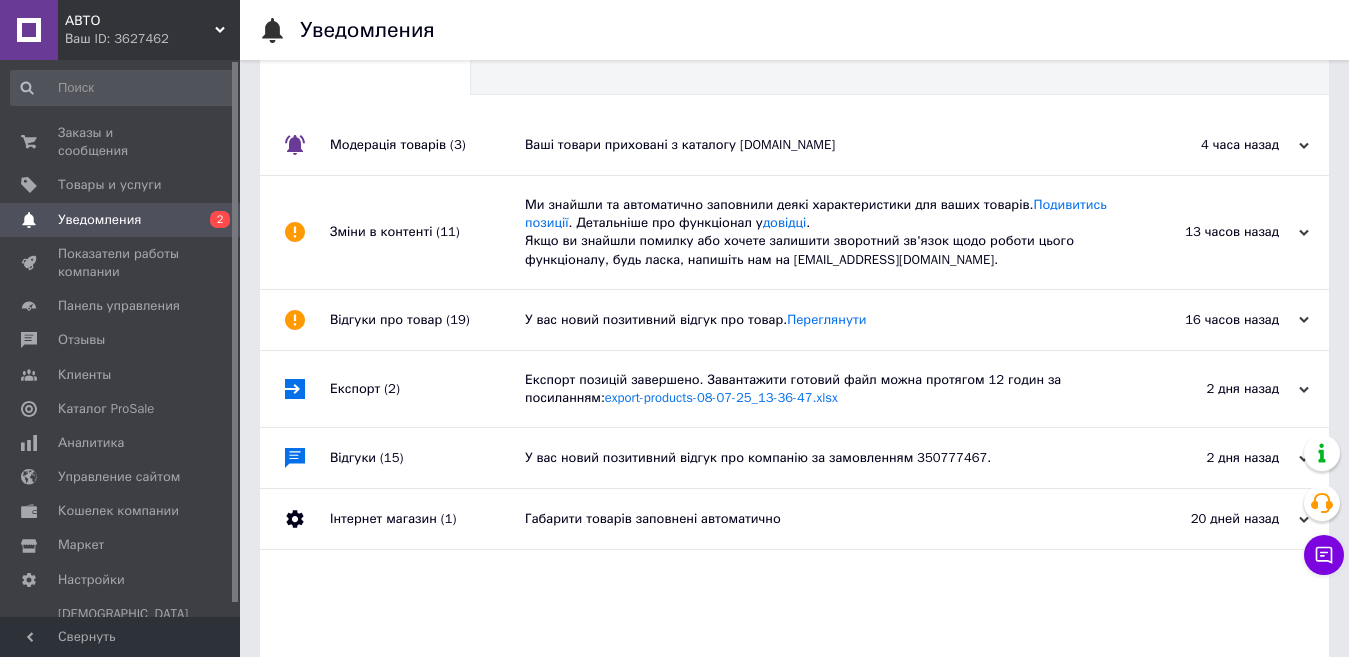 scroll, scrollTop: 148, scrollLeft: 0, axis: vertical 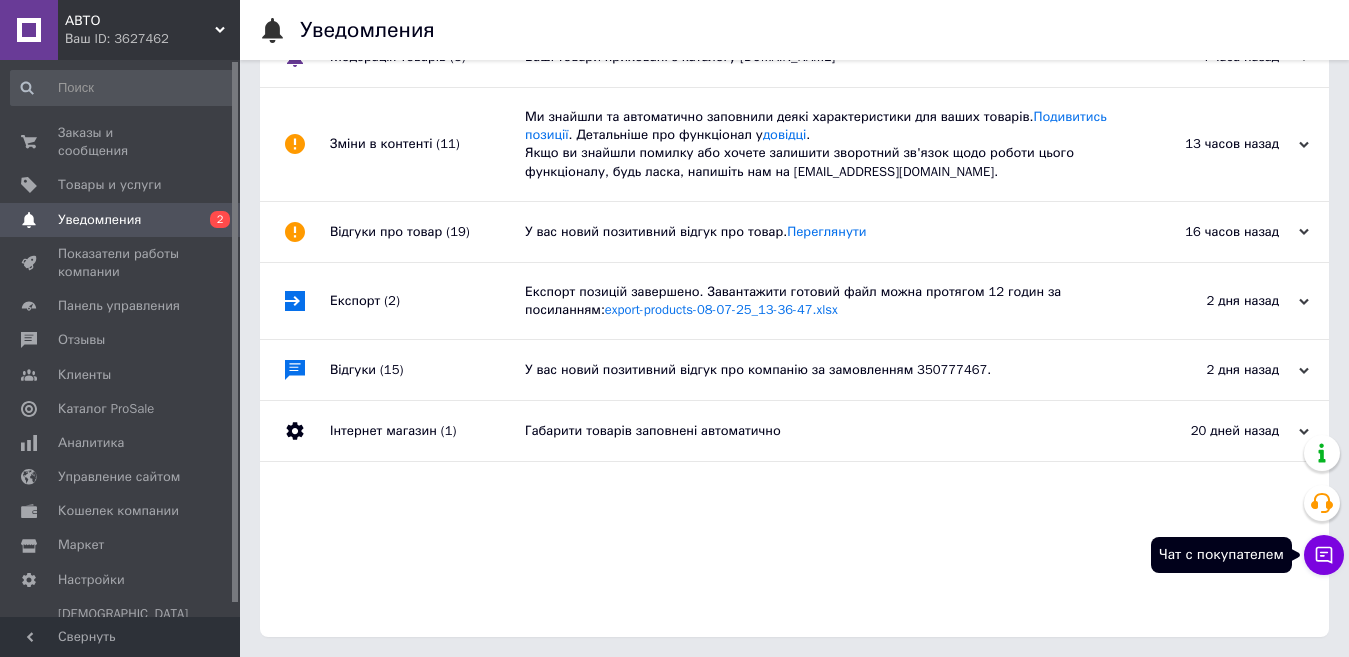 click 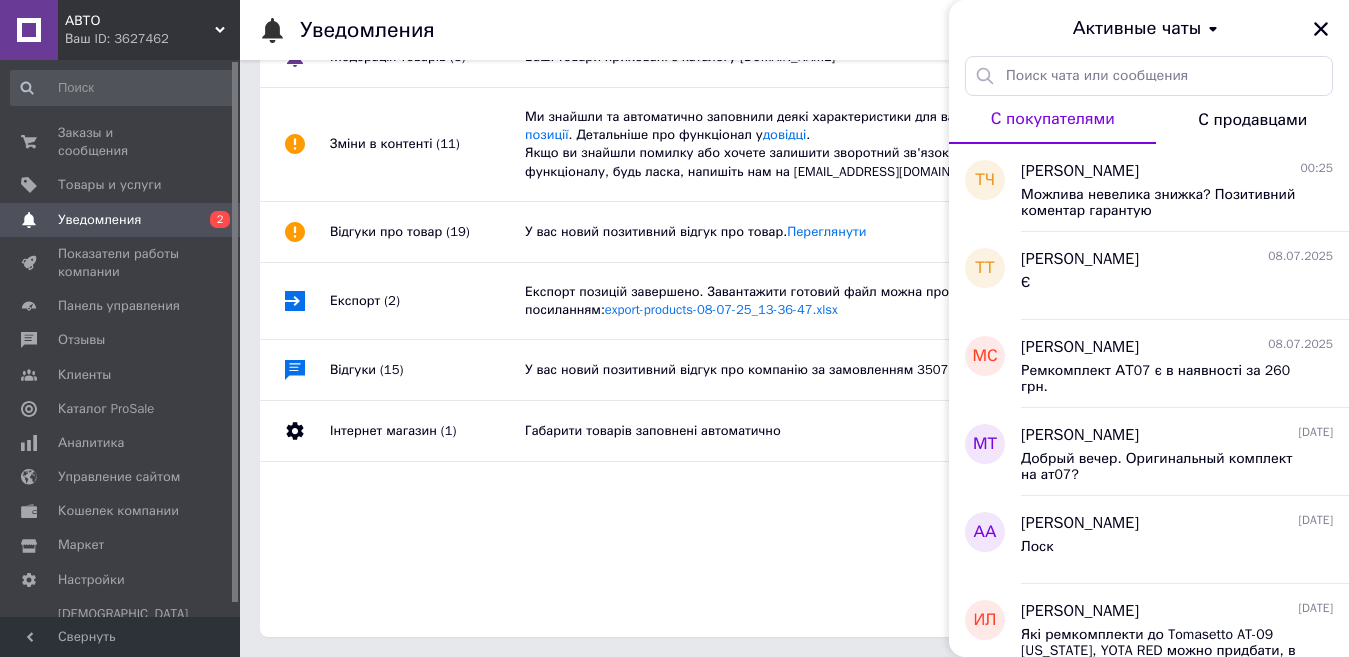 click on "Модерація товарів   (3) Ваші товари приховані з каталогу [DOMAIN_NAME] 4 часа назад [DATE] Зміни в контенті   (11) Ми знайшли та автоматично заповнили деякі характеристики для ваших товарів.  Подивитись позиції . Детальніше про функціонал у  довідці . Якщо ви знайшли помилку або хочете залишити зворотний зв'язок щодо роботи цього функціоналу, будь ласка, напишіть нам на [EMAIL_ADDRESS][DOMAIN_NAME]. 13 часов назад [DATE] Відгуки про товар   (19) У вас новий позитивний відгук про товар.  Переглянути 16 часов назад [DATE] Експорт   (2) export-products-08-07-25_13-36-47.xlsx 2 дня назад [DATE] Відгуки   (15) 2 дня назад" at bounding box center [794, 332] 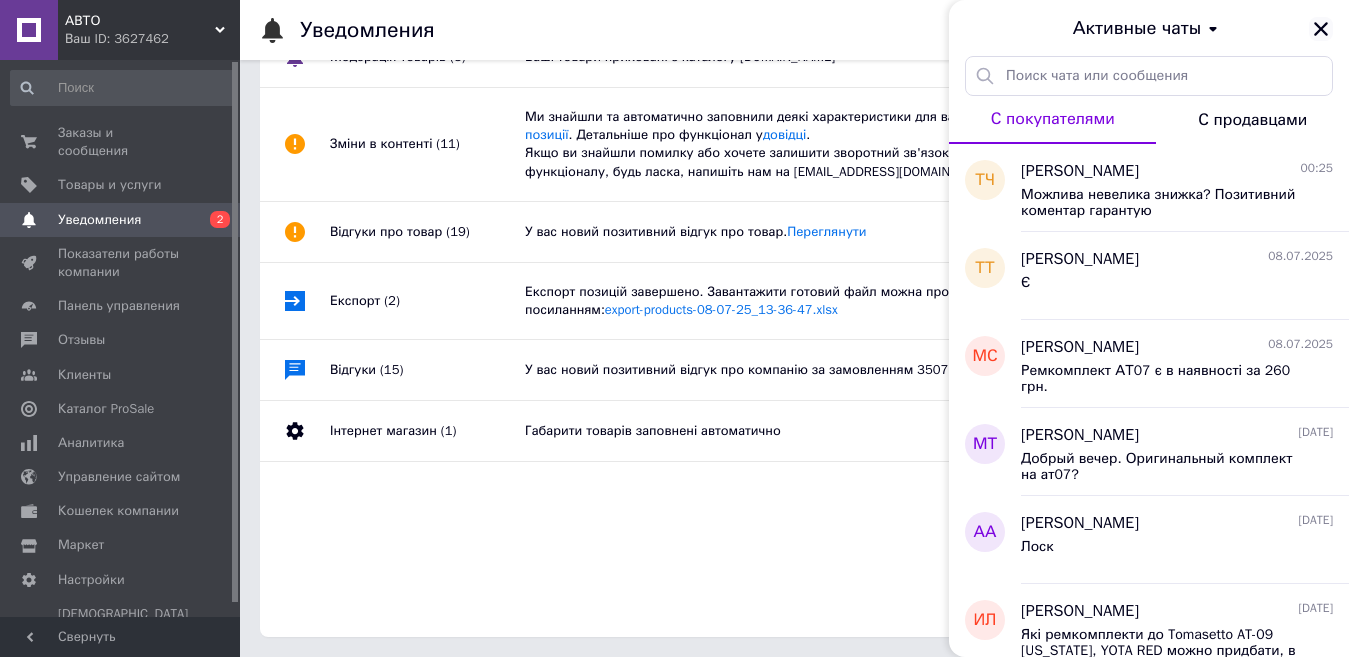 click 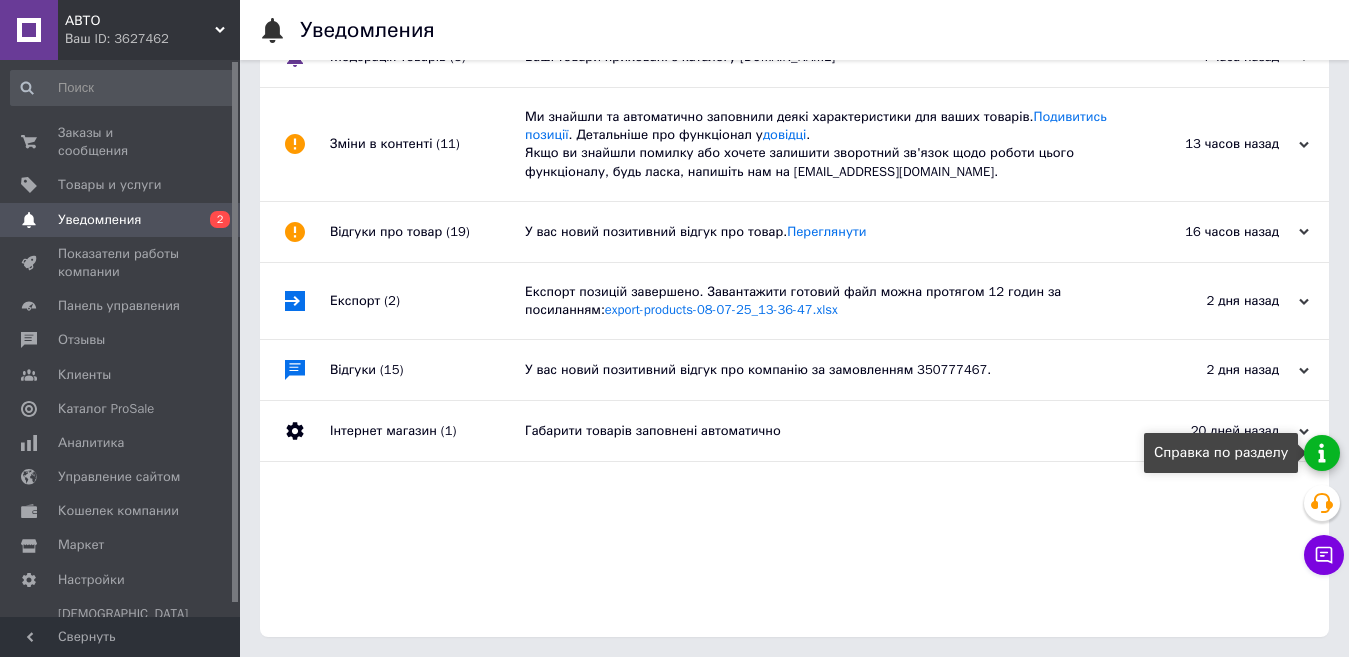 click at bounding box center (1322, 453) 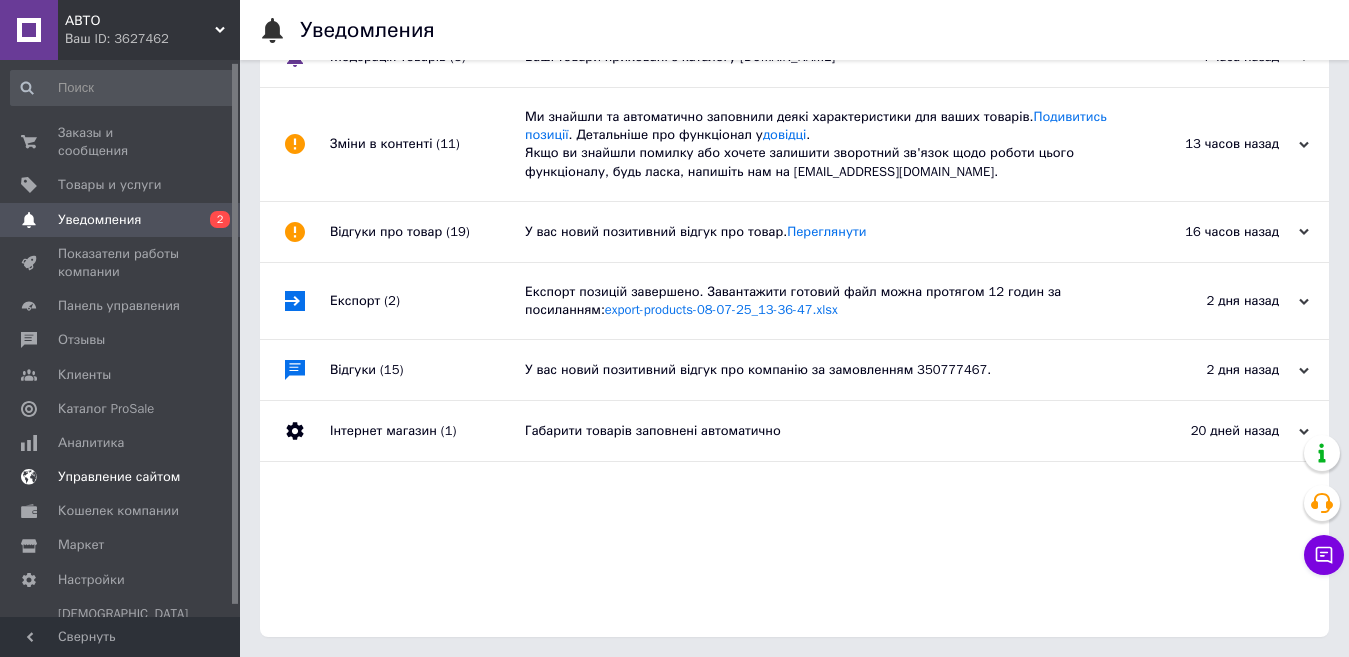 scroll, scrollTop: 14, scrollLeft: 0, axis: vertical 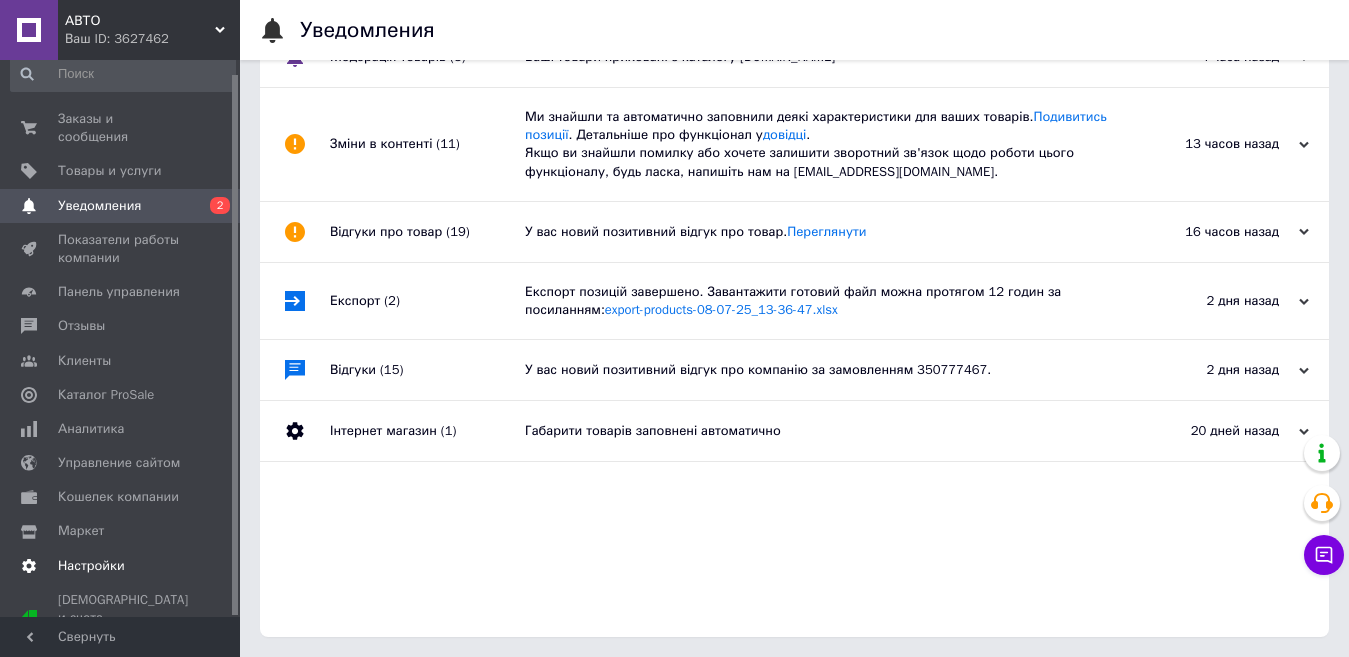 drag, startPoint x: 233, startPoint y: 396, endPoint x: 196, endPoint y: 542, distance: 150.6154 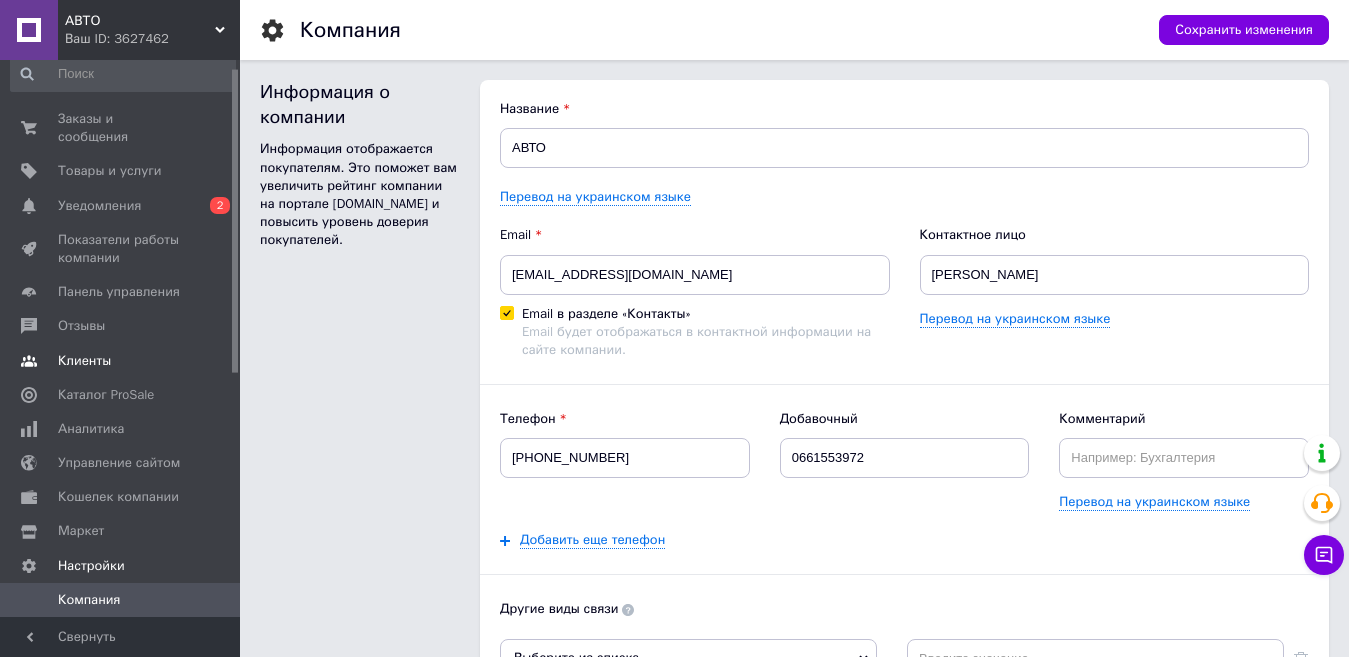 scroll, scrollTop: 0, scrollLeft: 0, axis: both 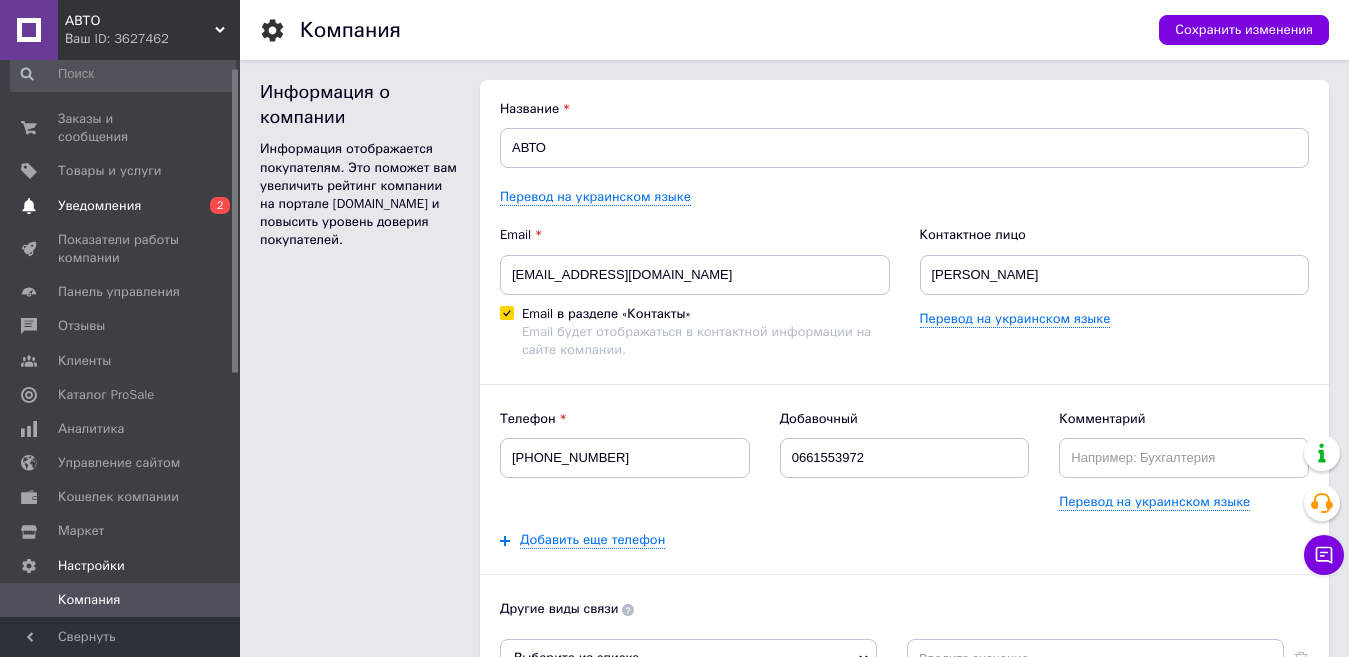 click on "2" at bounding box center [220, 205] 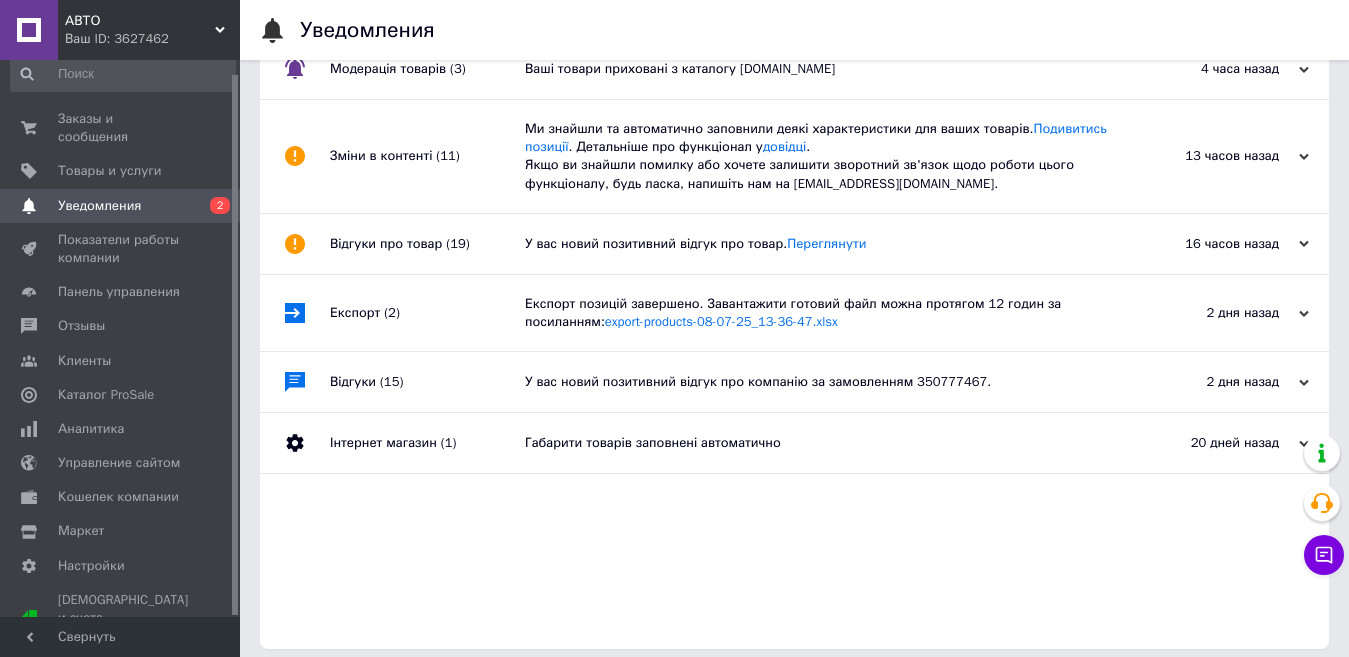 scroll, scrollTop: 0, scrollLeft: 0, axis: both 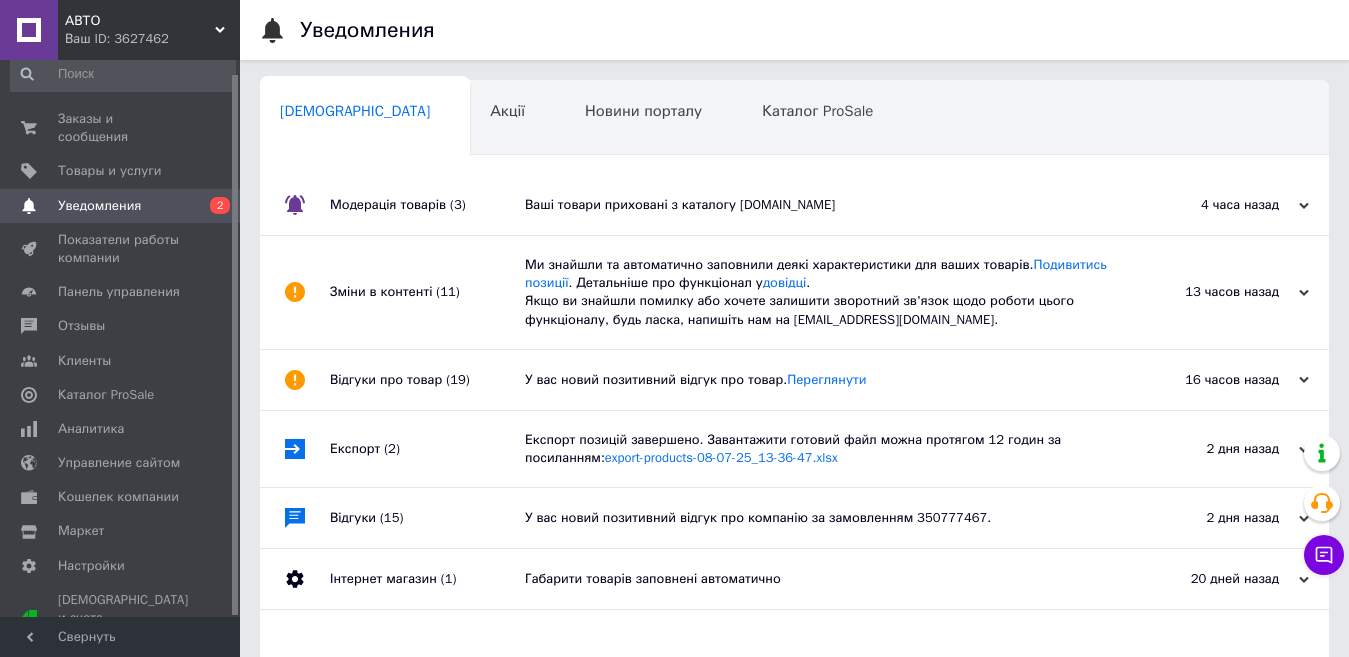 click on "Ми знайшли та автоматично заповнили деякі характеристики для ваших товарів.  Подивитись позиції . Детальніше про функціонал у  довідці . Якщо ви знайшли помилку або хочете залишити зворотний зв'язок щодо роботи цього функціоналу, будь ласка, напишіть нам на [EMAIL_ADDRESS][DOMAIN_NAME]." at bounding box center (817, 292) 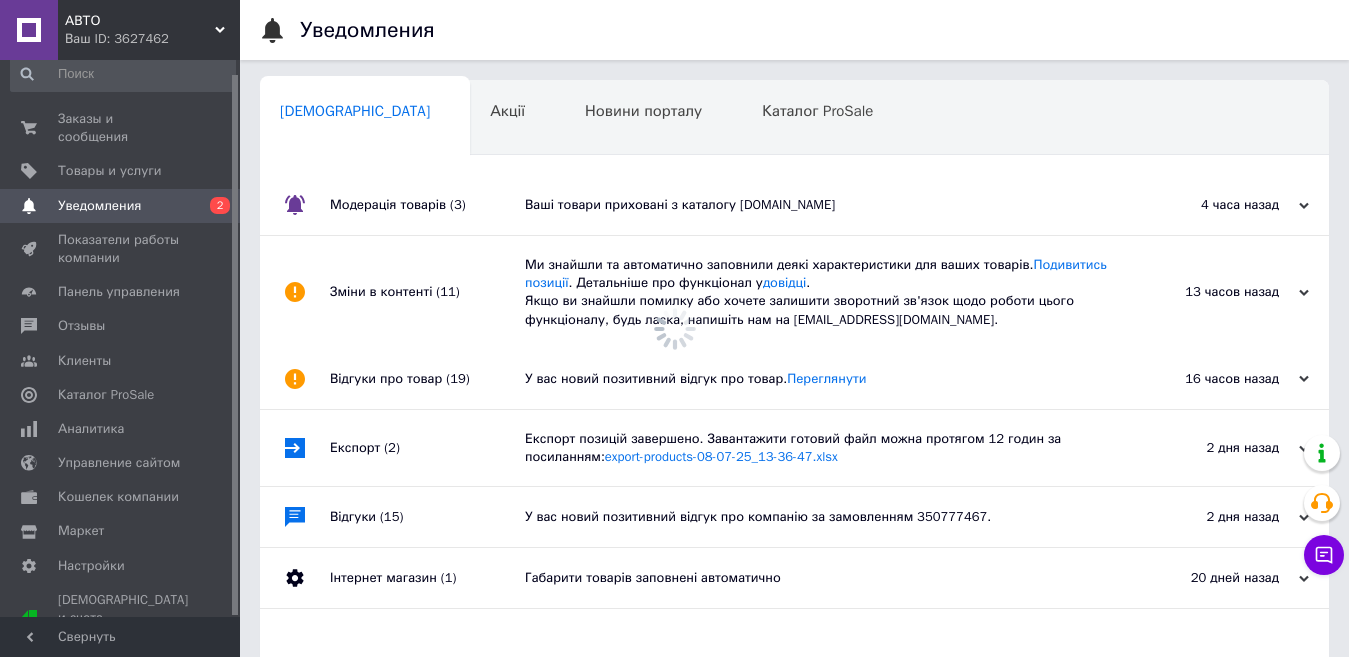 click on "4 часа назад" at bounding box center (1209, 205) 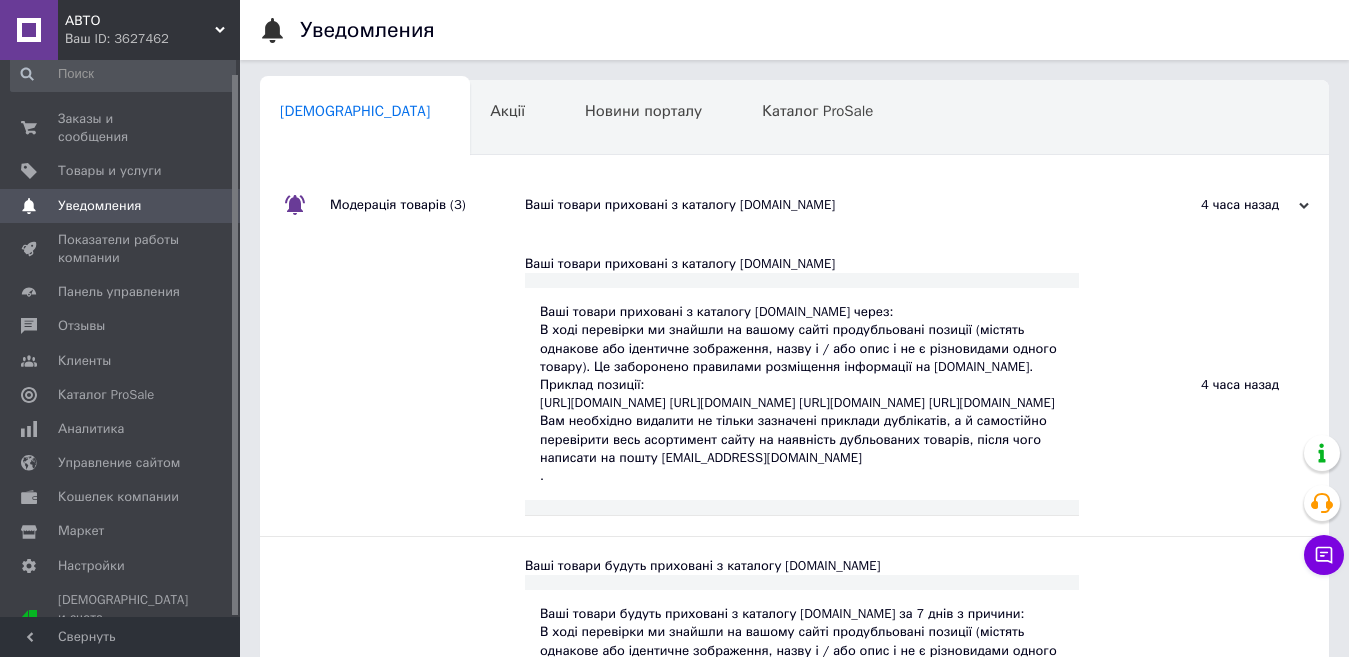 scroll, scrollTop: 575, scrollLeft: 0, axis: vertical 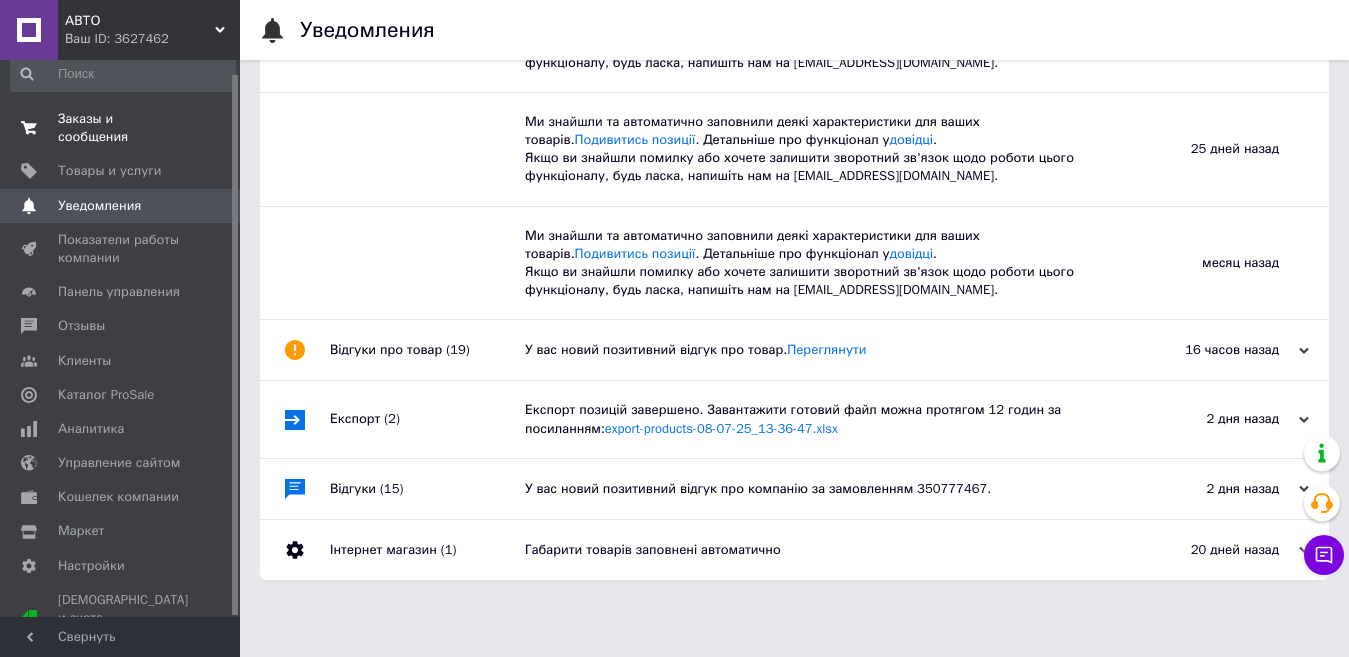 click on "Заказы и сообщения" at bounding box center [121, 128] 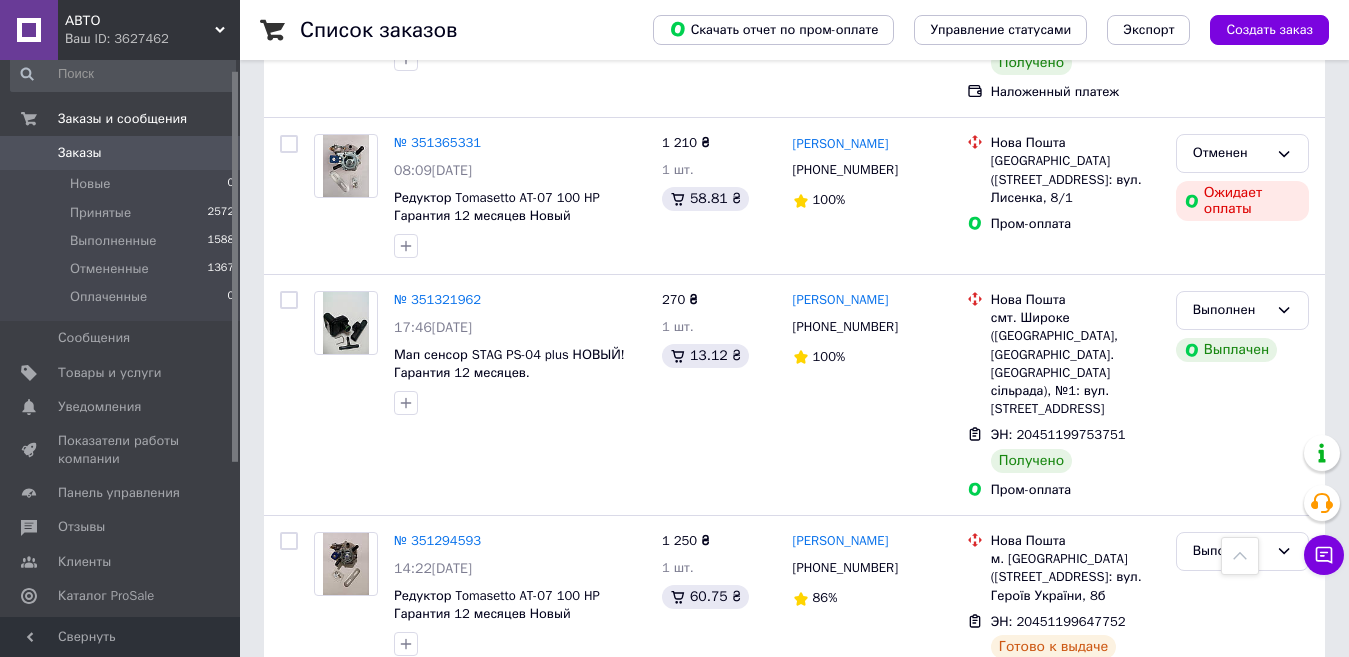 scroll, scrollTop: 3604, scrollLeft: 0, axis: vertical 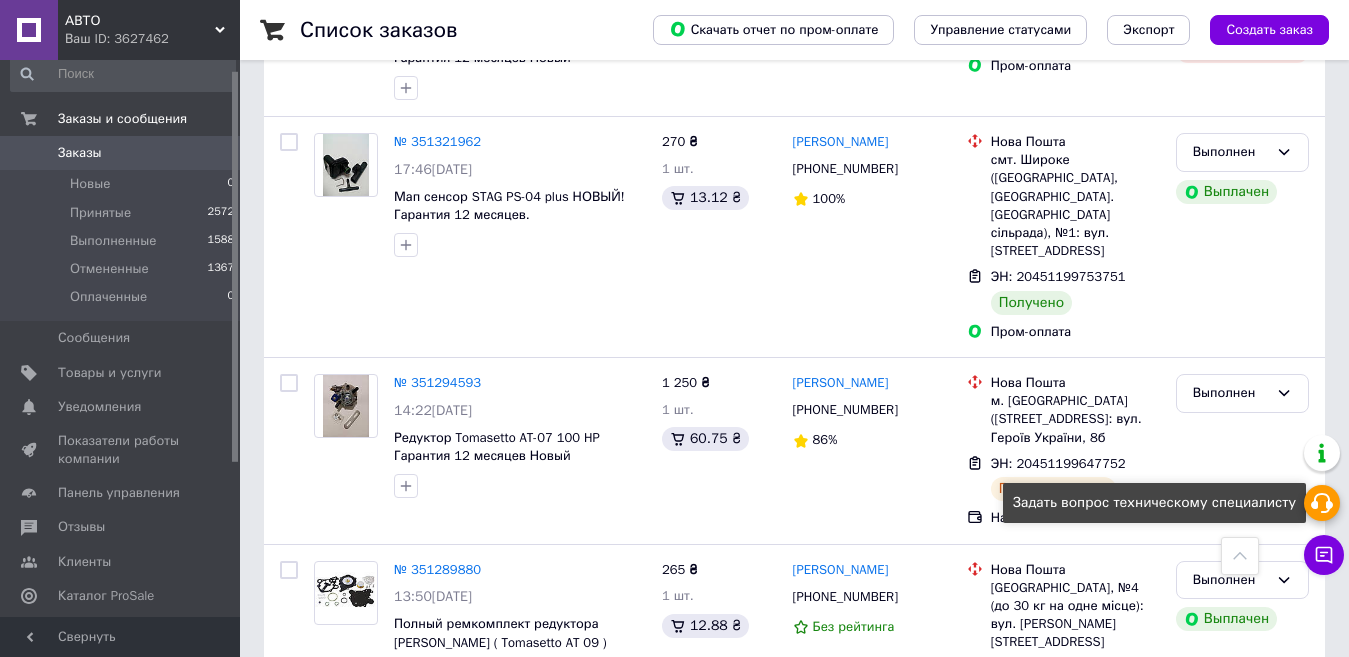 click 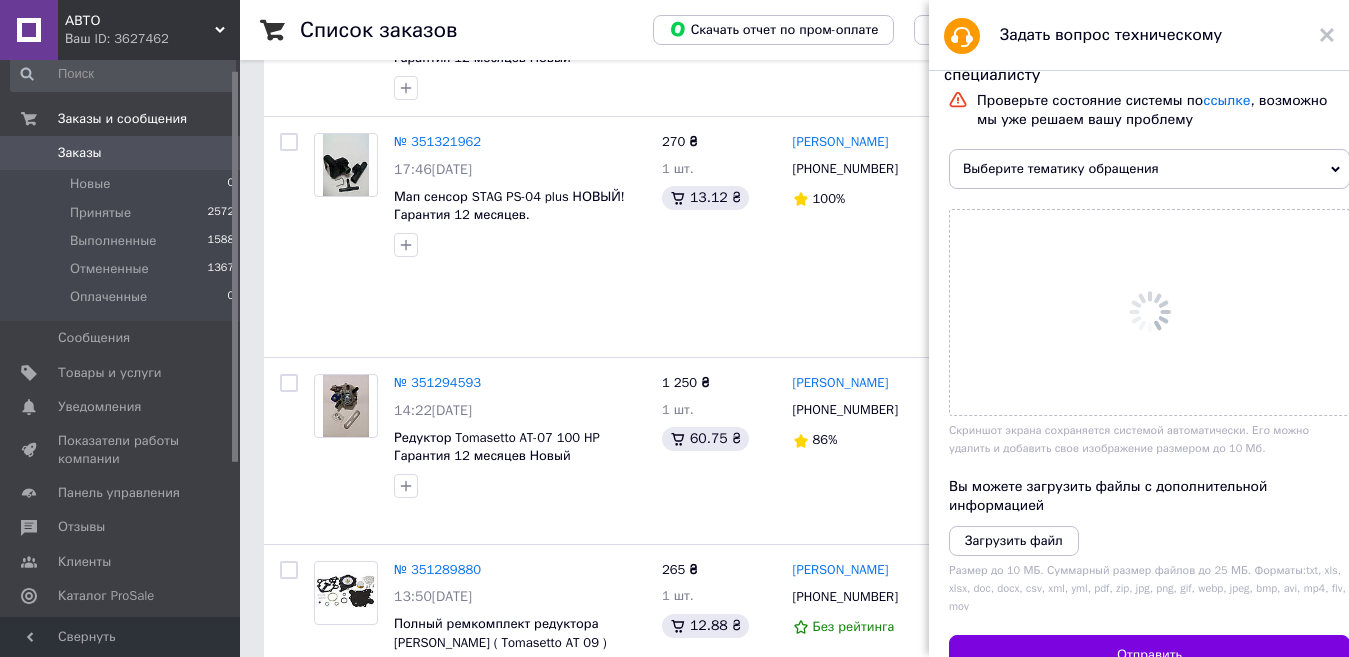 click 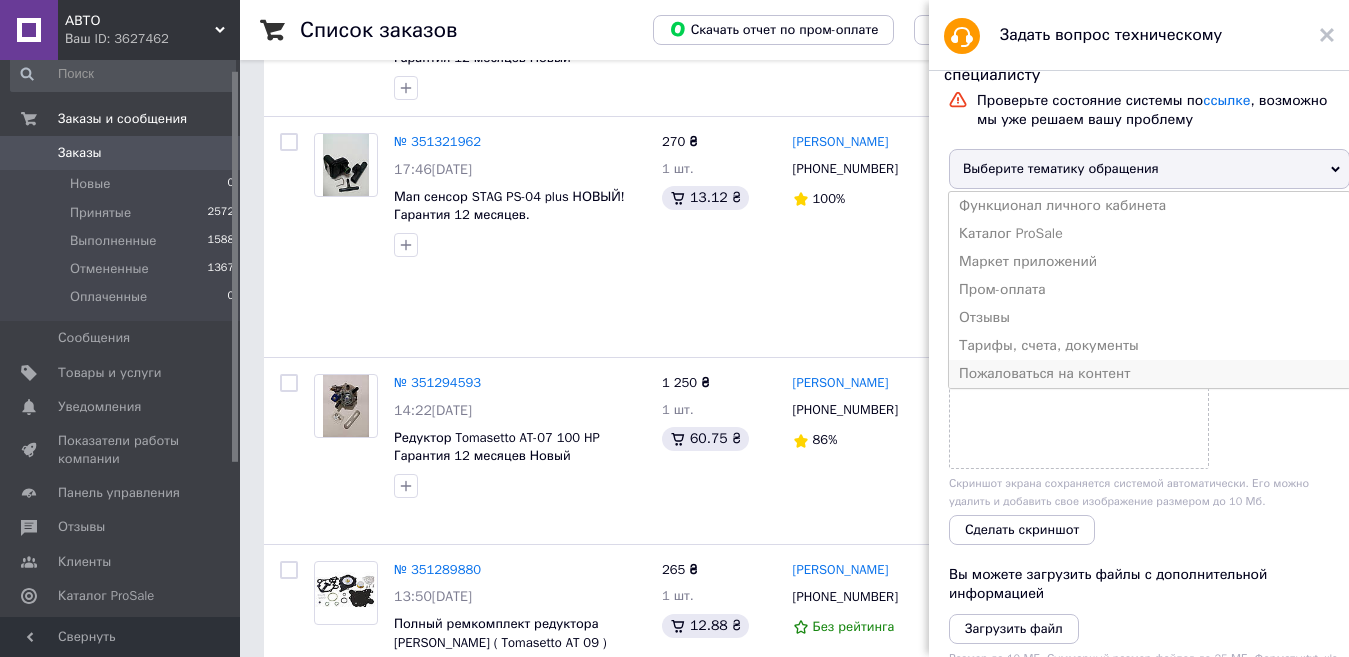 click on "Пожаловаться на контент" at bounding box center (1149, 374) 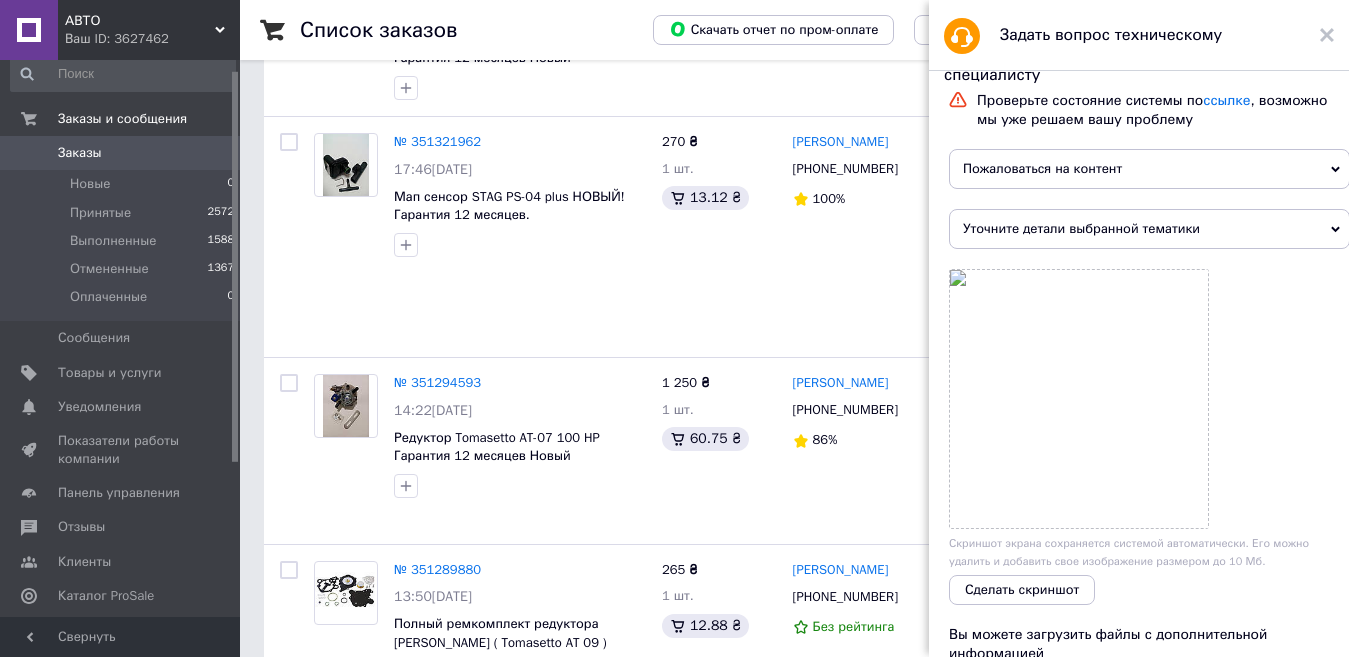 click on "Уточните детали выбранной тематики" at bounding box center (1149, 229) 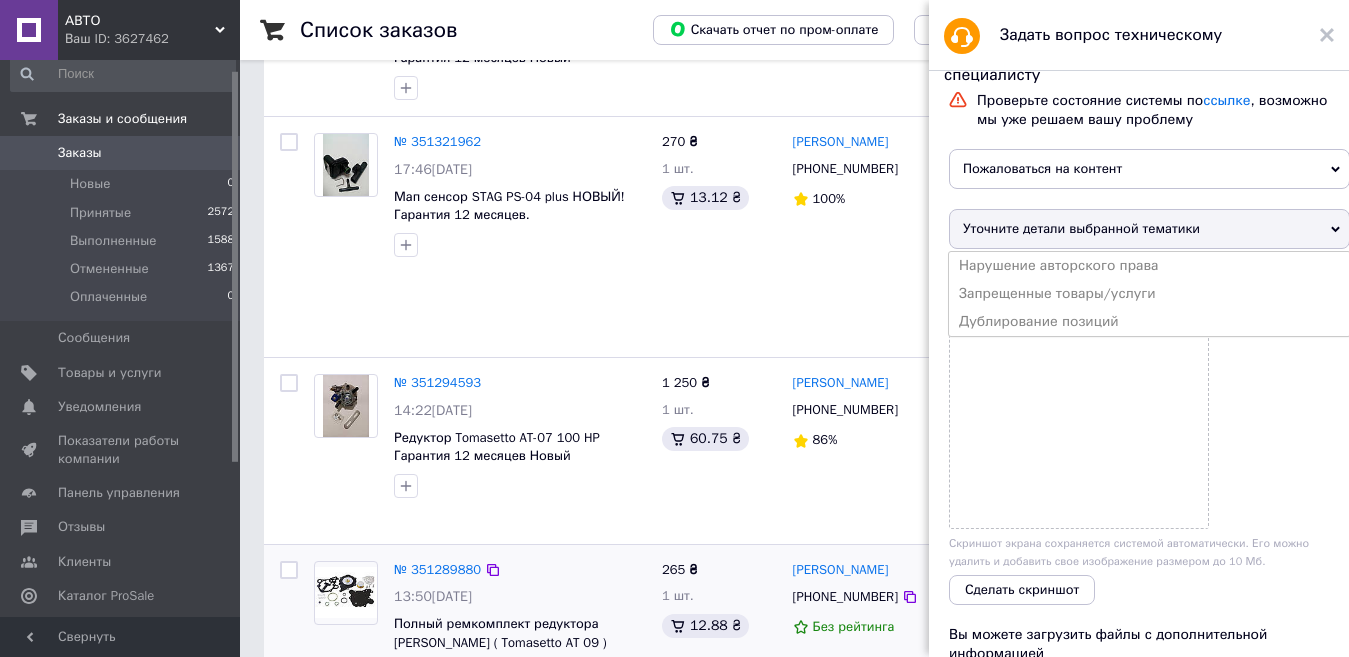click on "[PERSON_NAME] [PHONE_NUMBER] Без рейтинга" at bounding box center [872, 647] 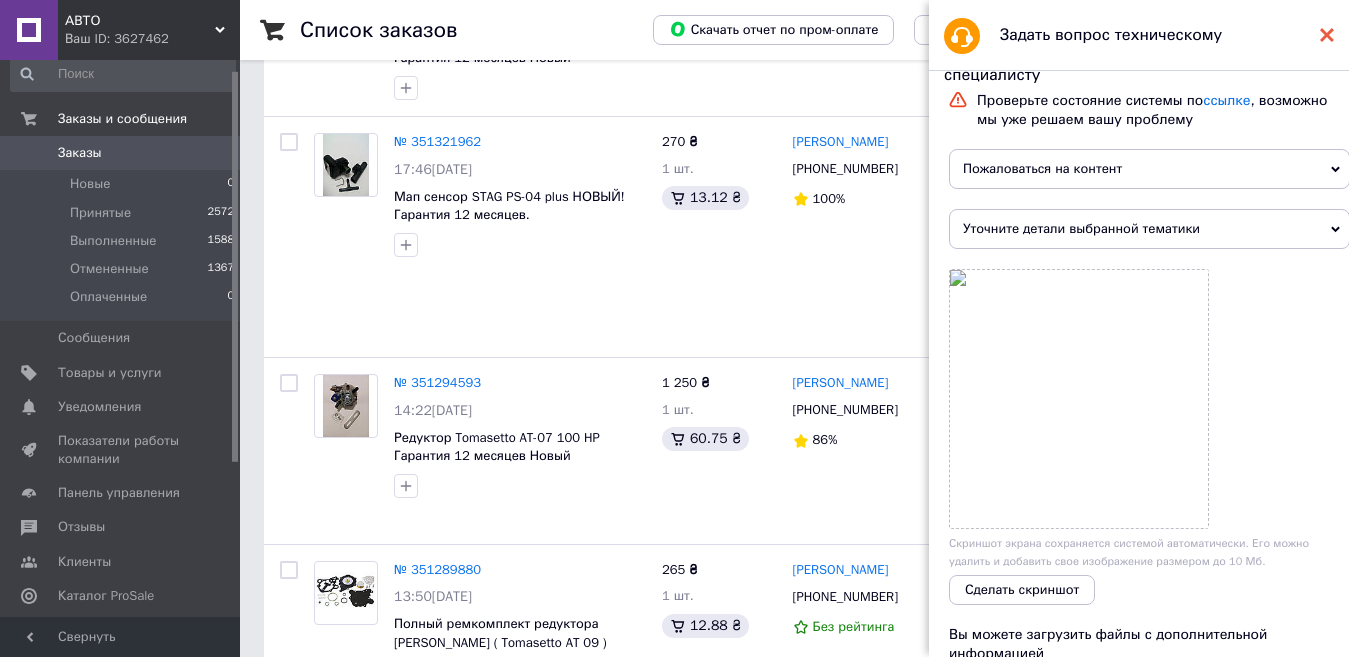 click 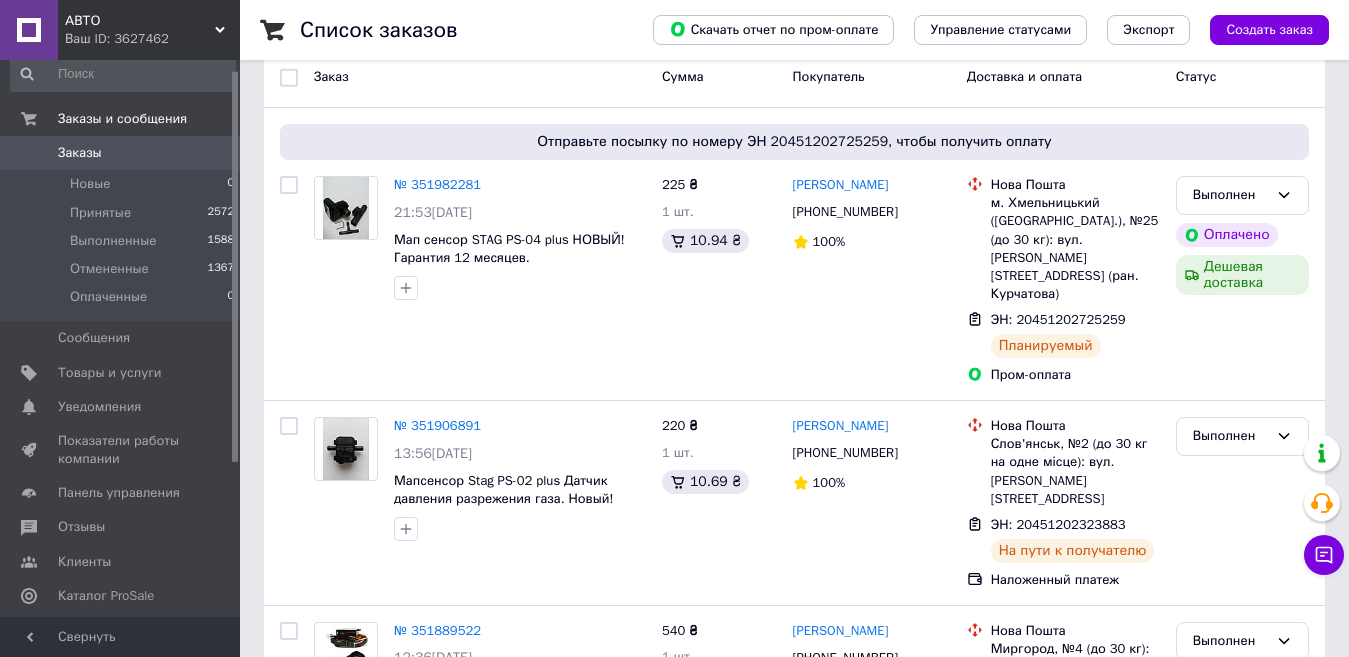 scroll, scrollTop: 0, scrollLeft: 0, axis: both 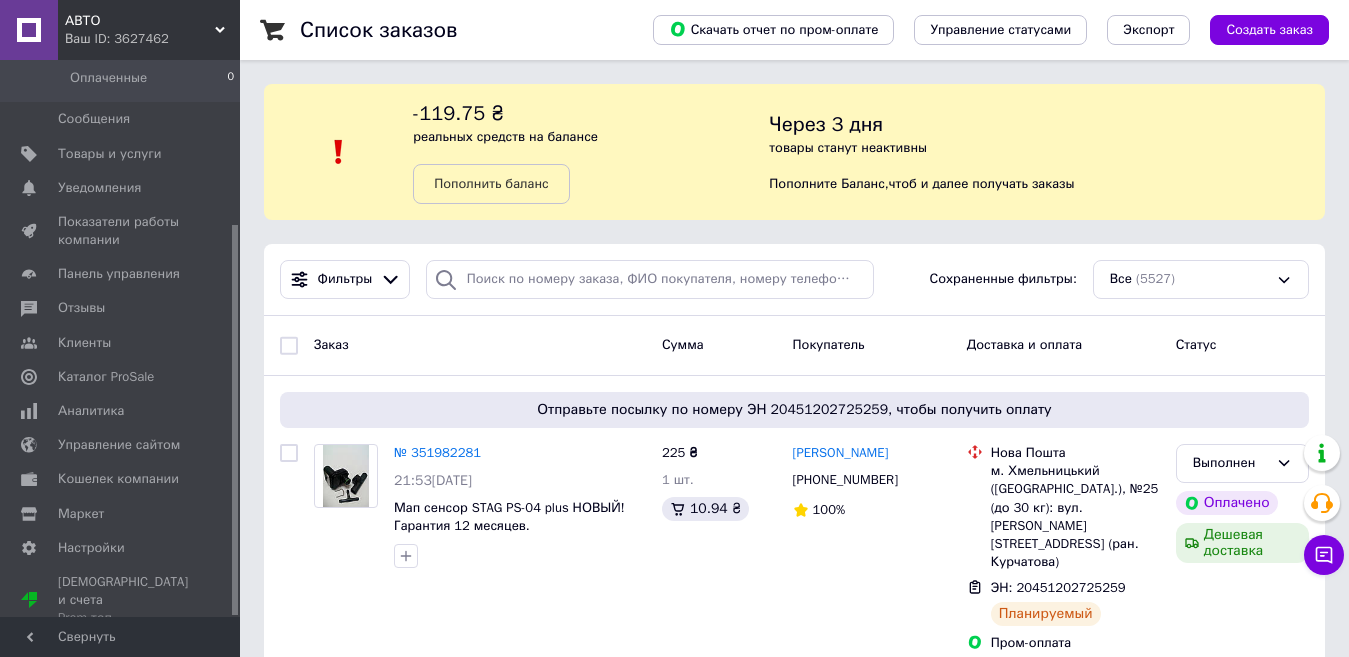 drag, startPoint x: 233, startPoint y: 354, endPoint x: 256, endPoint y: 591, distance: 238.11342 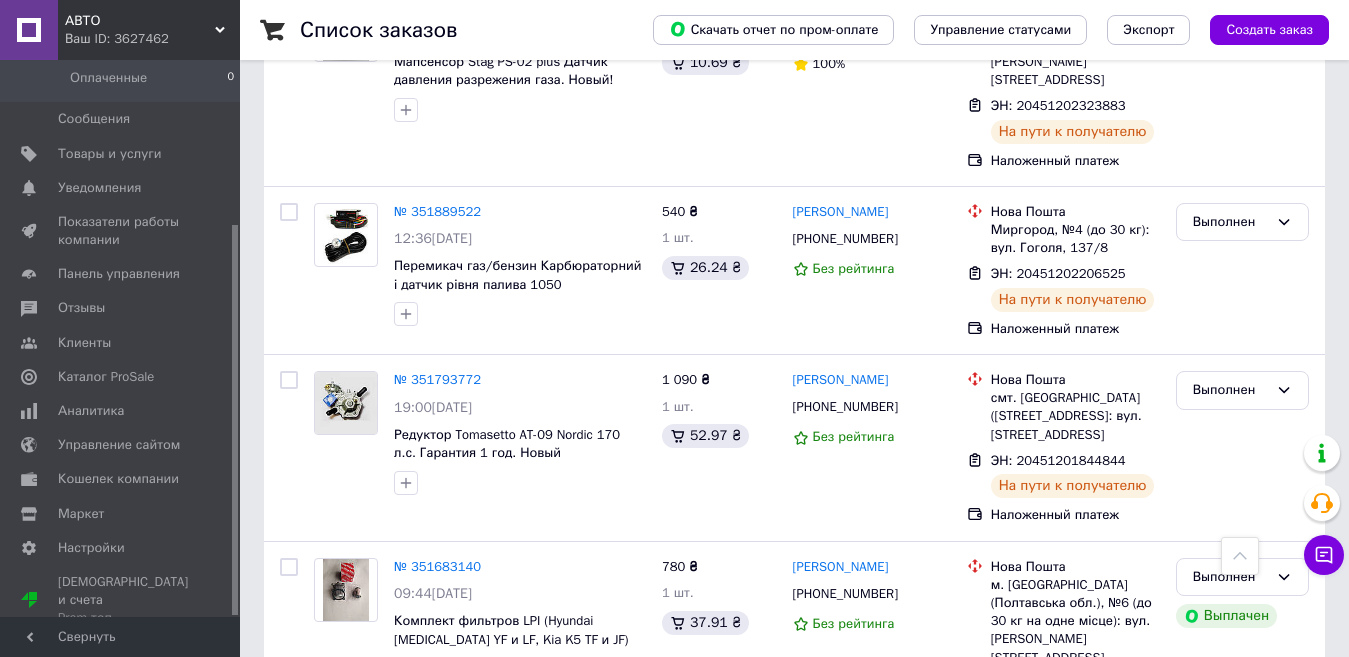 scroll, scrollTop: 0, scrollLeft: 0, axis: both 